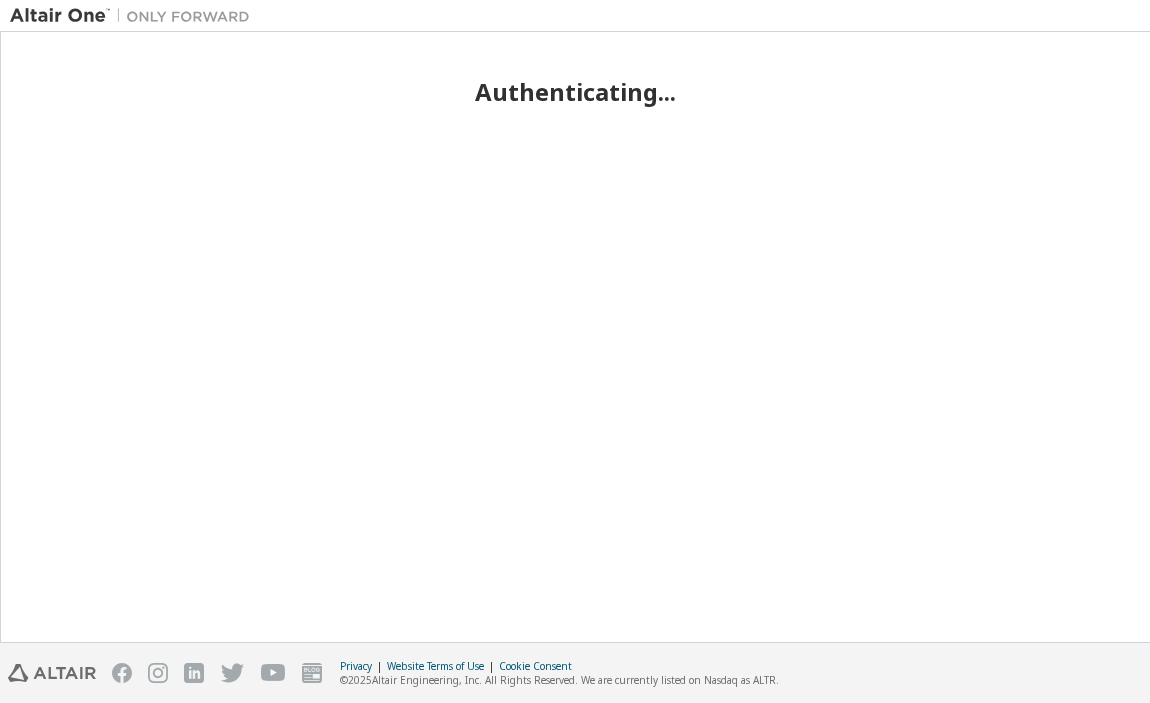 scroll, scrollTop: 0, scrollLeft: 0, axis: both 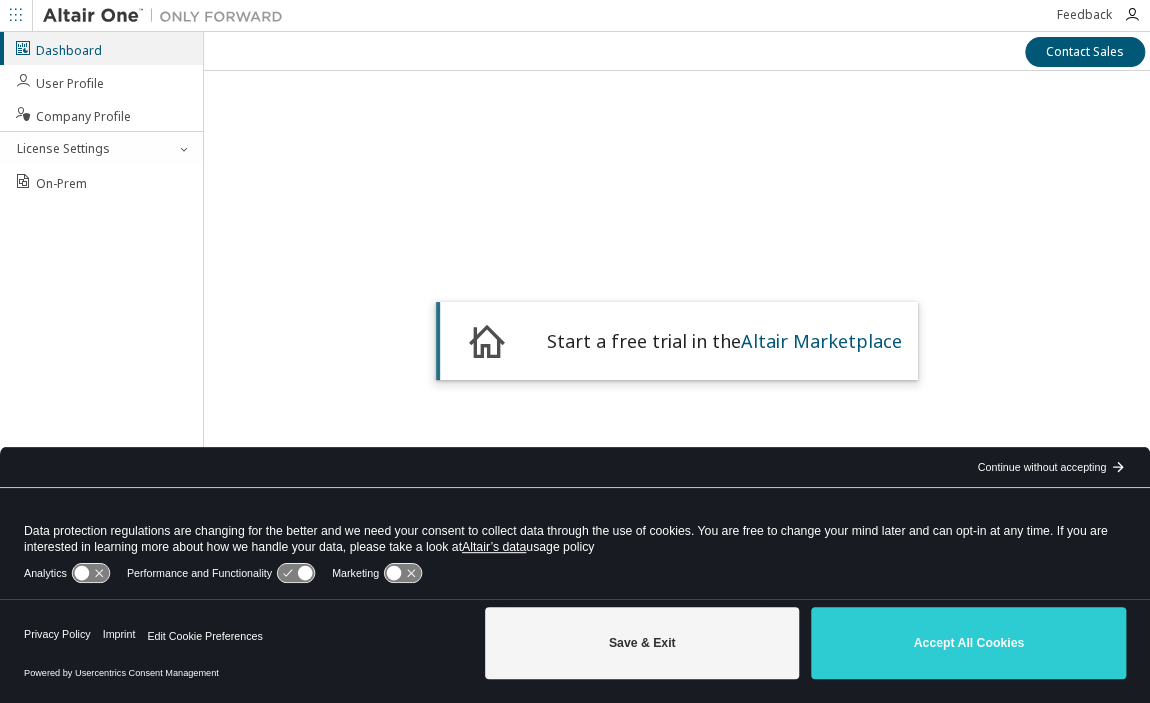 click on "Start a free trial in the  Altair Marketplace" at bounding box center (677, 332) 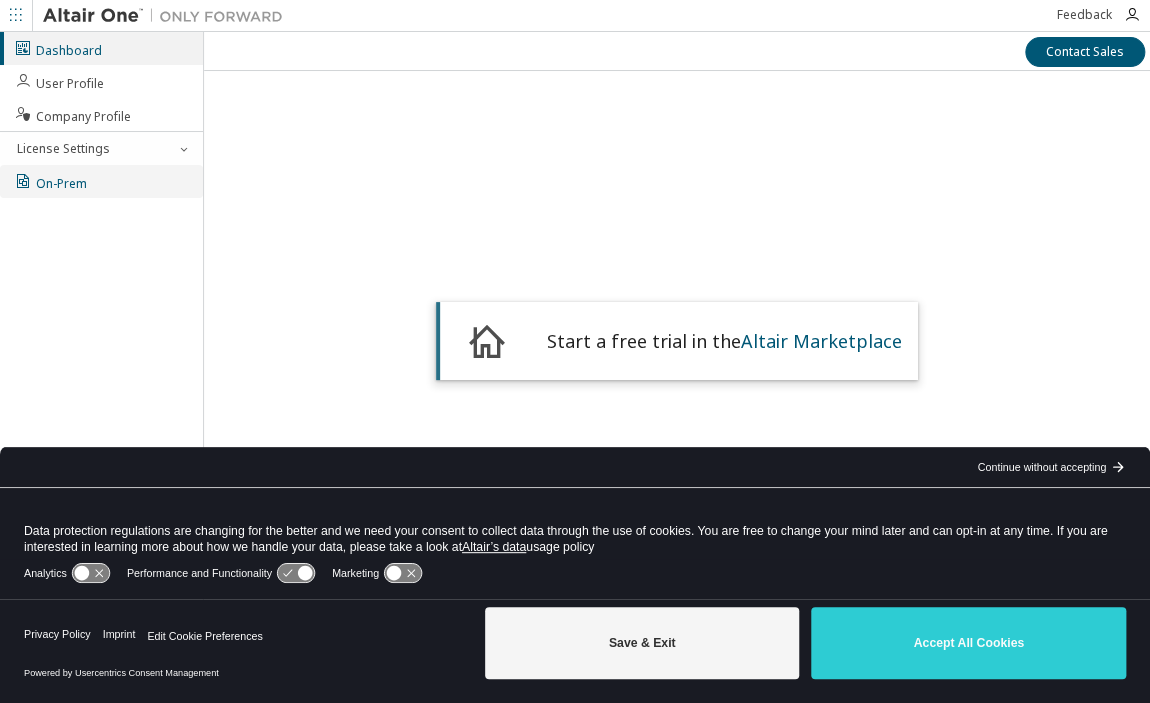 click on "On-Prem" at bounding box center [50, 181] 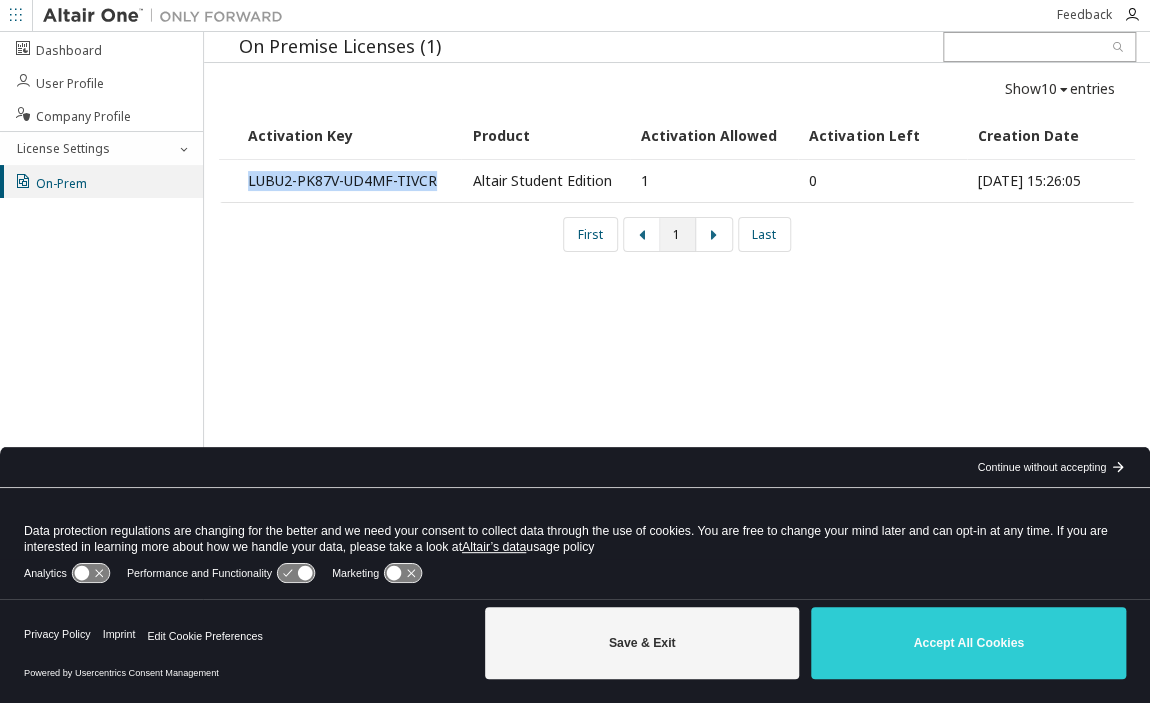 drag, startPoint x: 433, startPoint y: 181, endPoint x: 240, endPoint y: 182, distance: 193.0026 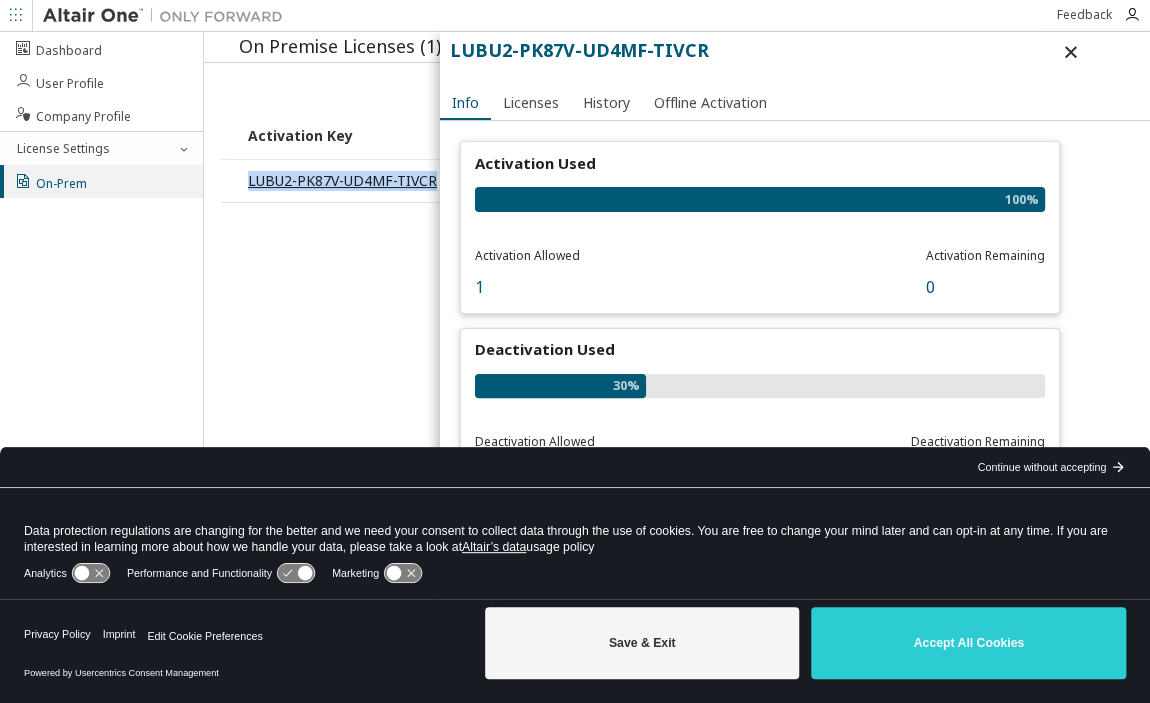 copy on "LUBU2-PK87V-UD4MF-TIVCR" 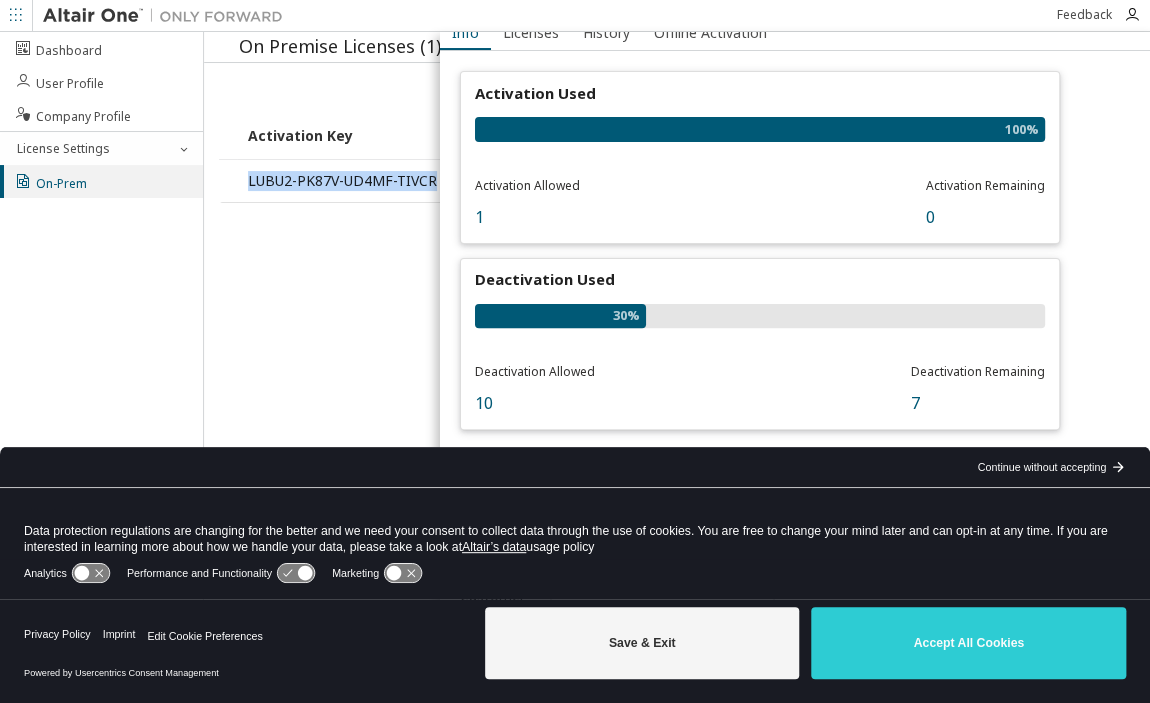scroll, scrollTop: 100, scrollLeft: 0, axis: vertical 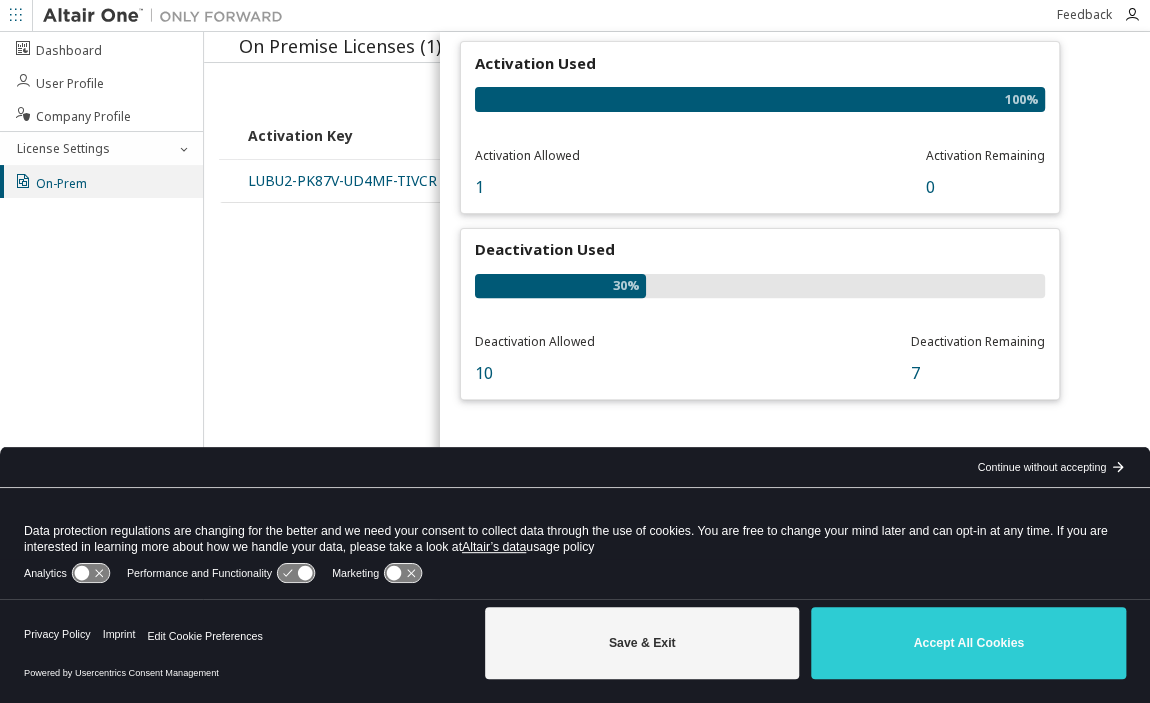 click on "Dashboard User Profile Company Profile License Settings On-Prem" at bounding box center [102, 337] 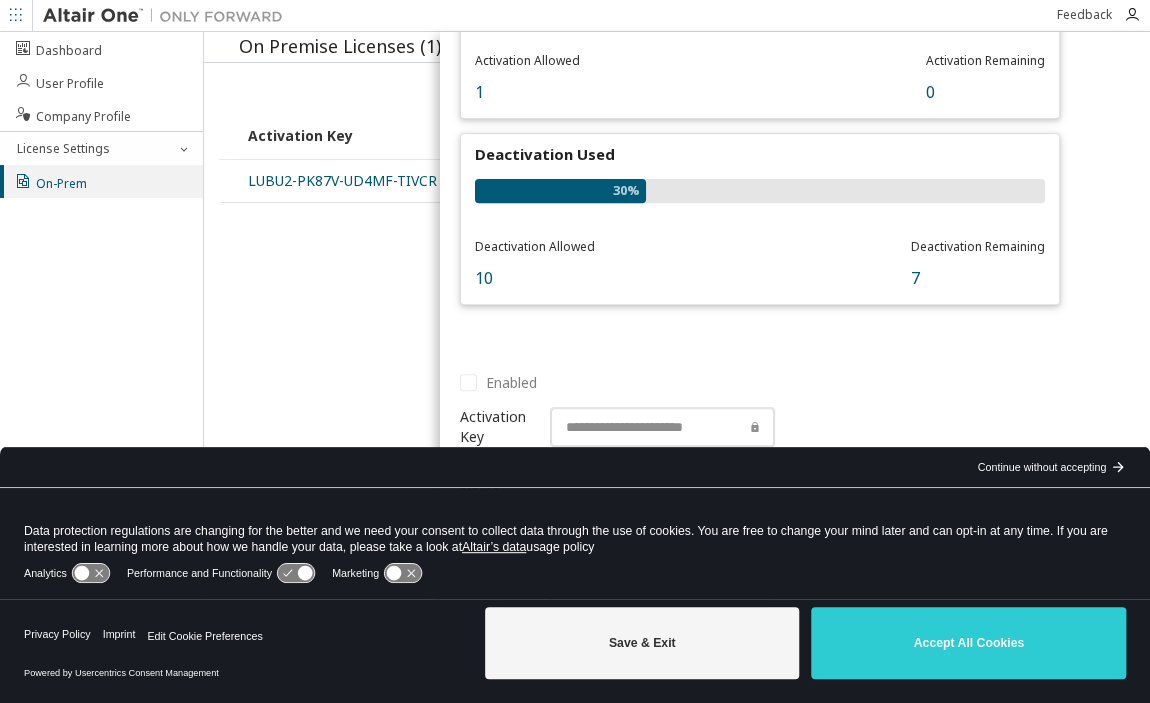 scroll, scrollTop: 400, scrollLeft: 0, axis: vertical 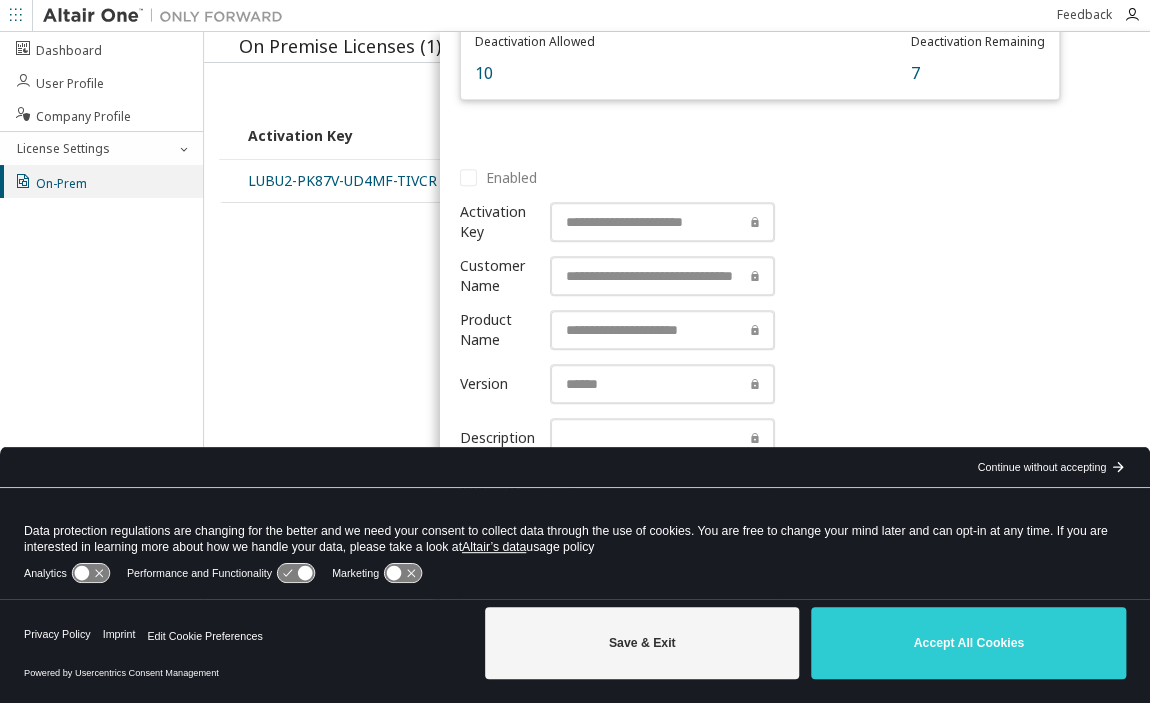 click on "Continue without accepting" at bounding box center [1041, 467] 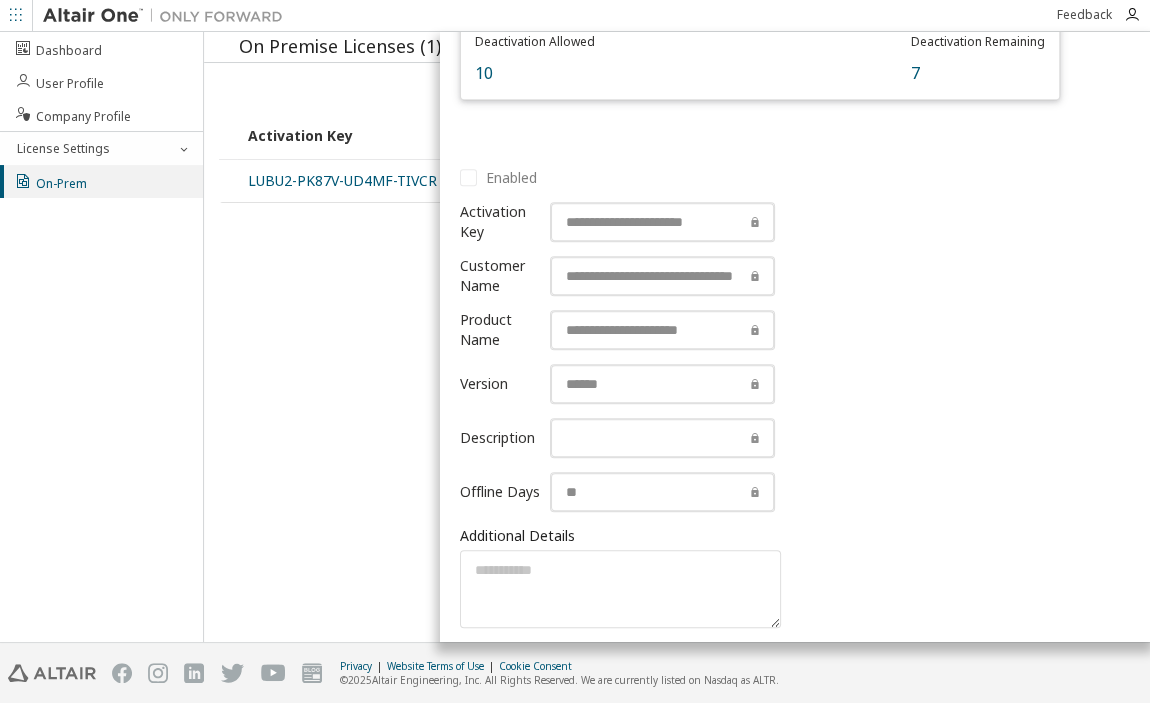 click on "On Premise Licenses (1) Show  10 10 30 50 100 entries Activation Key Product Activation Allowed Activation Left Creation Date LUBU2-PK87V-UD4MF-TIVCR Altair Student Edition 1 0 2024-10-26 15:26:05 First 1 Last LUBU2-PK87V-UD4MF-TIVCR Info Licenses History Offline Activation Activation Used 100% Activation Allowed 1 Activation Remaining 0 Deactivation Used 30% Deactivation Allowed 10 Deactivation Remaining 7 Enabled Activation Key Customer Name Product Name Version Description Offline Days Additional Details Max Units:  Max Units:  Max Units:  Max Units:  Update" at bounding box center (677, 337) 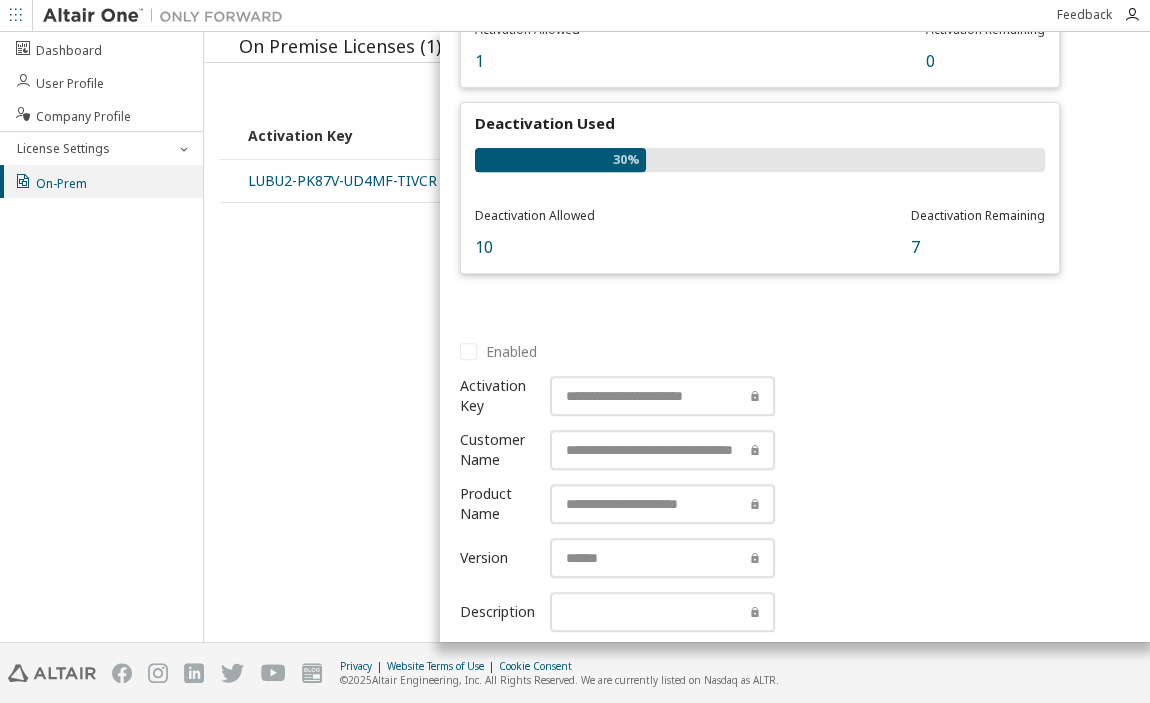scroll, scrollTop: 0, scrollLeft: 0, axis: both 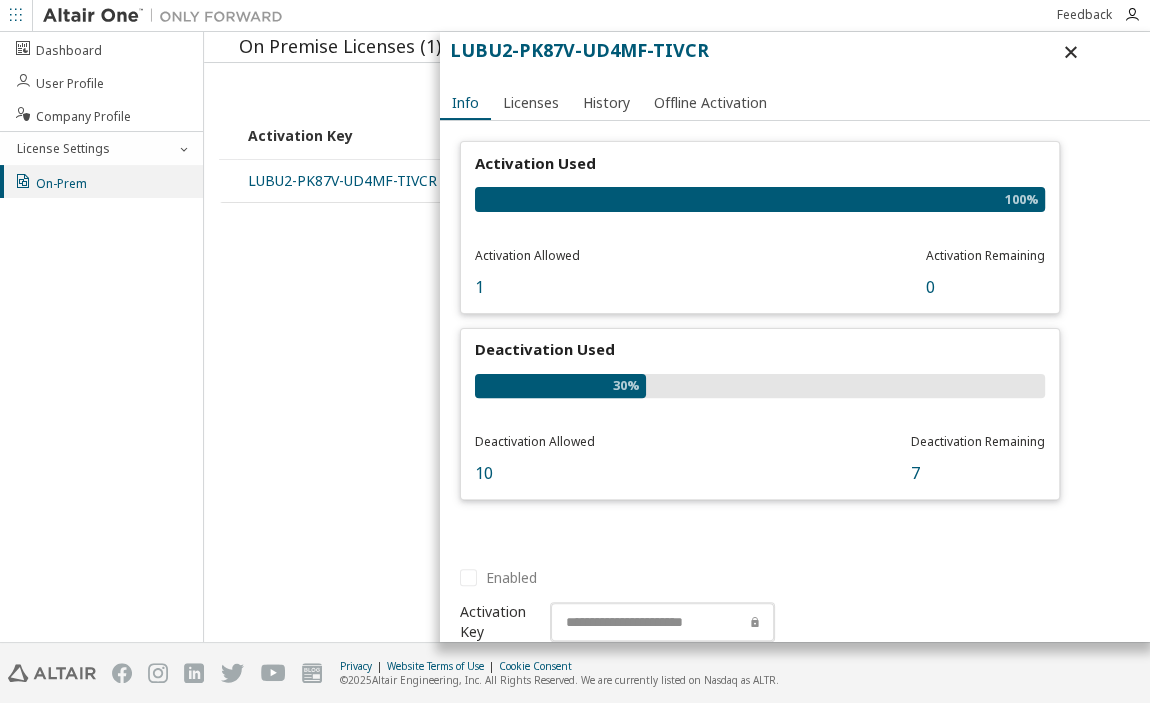 click on "Activation Used 100% Activation Allowed 1 Activation Remaining 0" at bounding box center (760, 227) 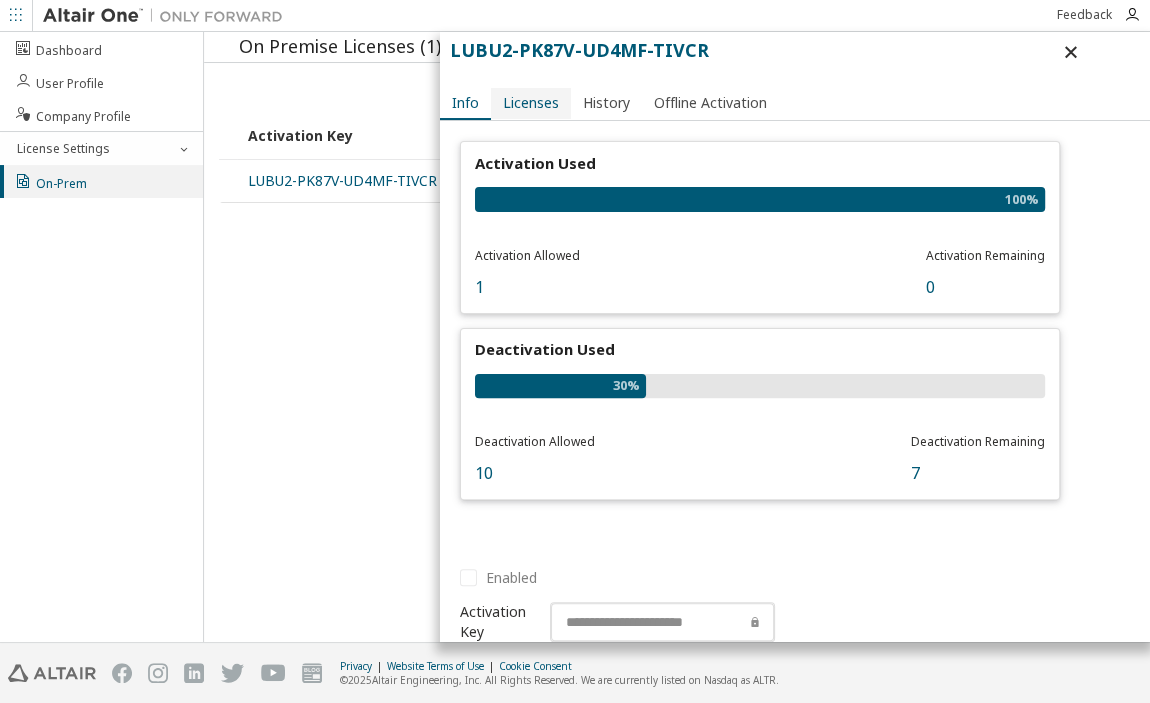 click on "Licenses" at bounding box center [531, 103] 